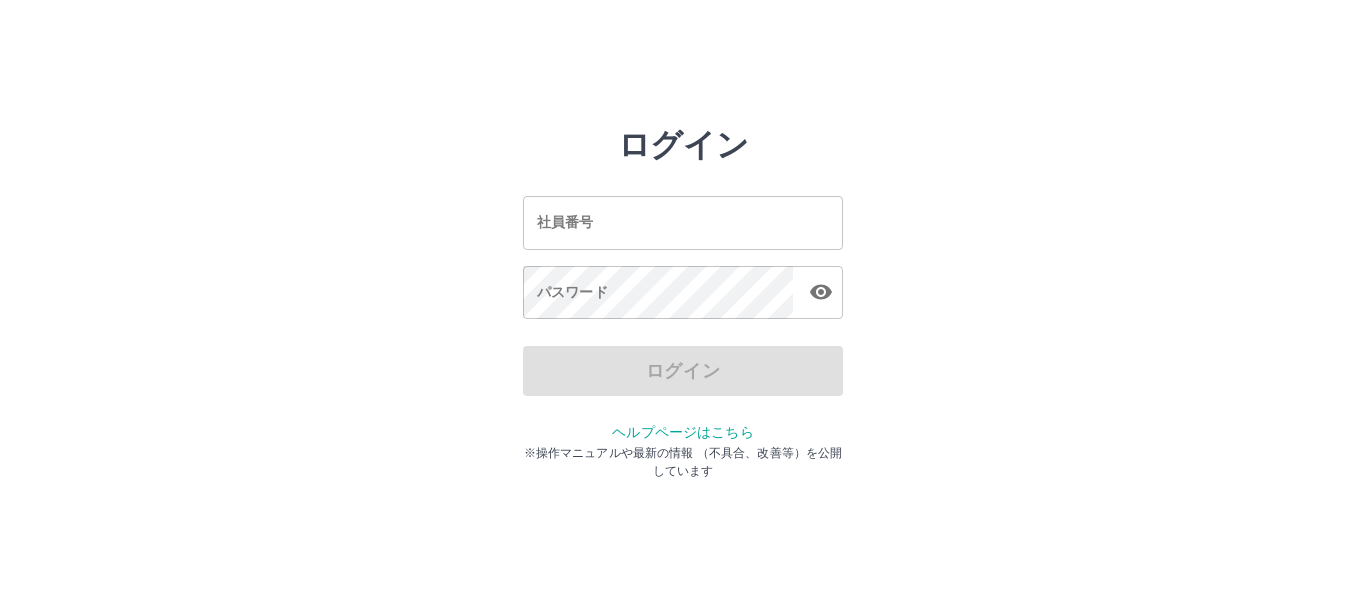scroll, scrollTop: 0, scrollLeft: 0, axis: both 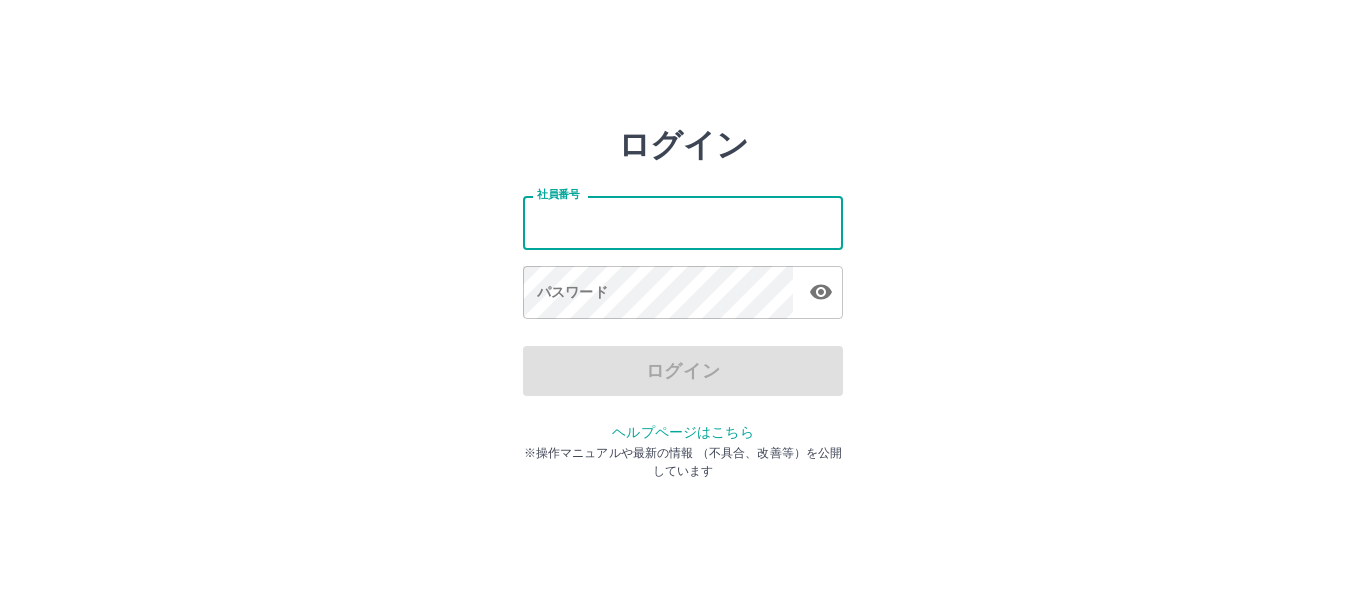 type on "*******" 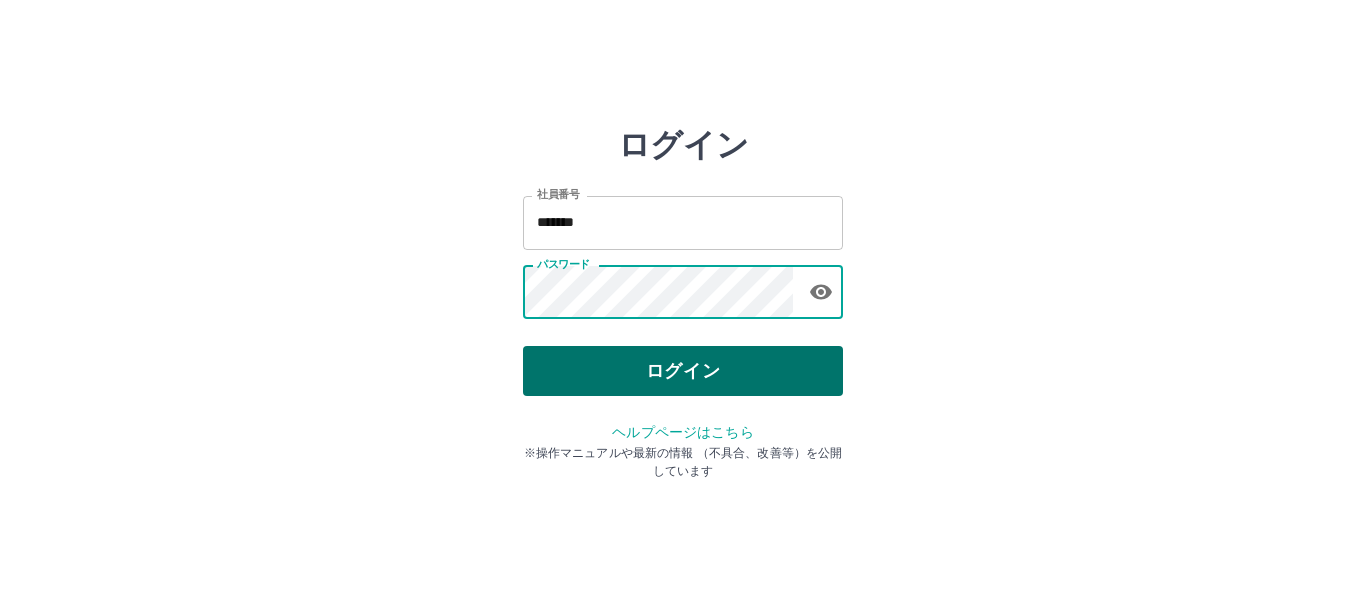 click on "ログイン" at bounding box center [683, 371] 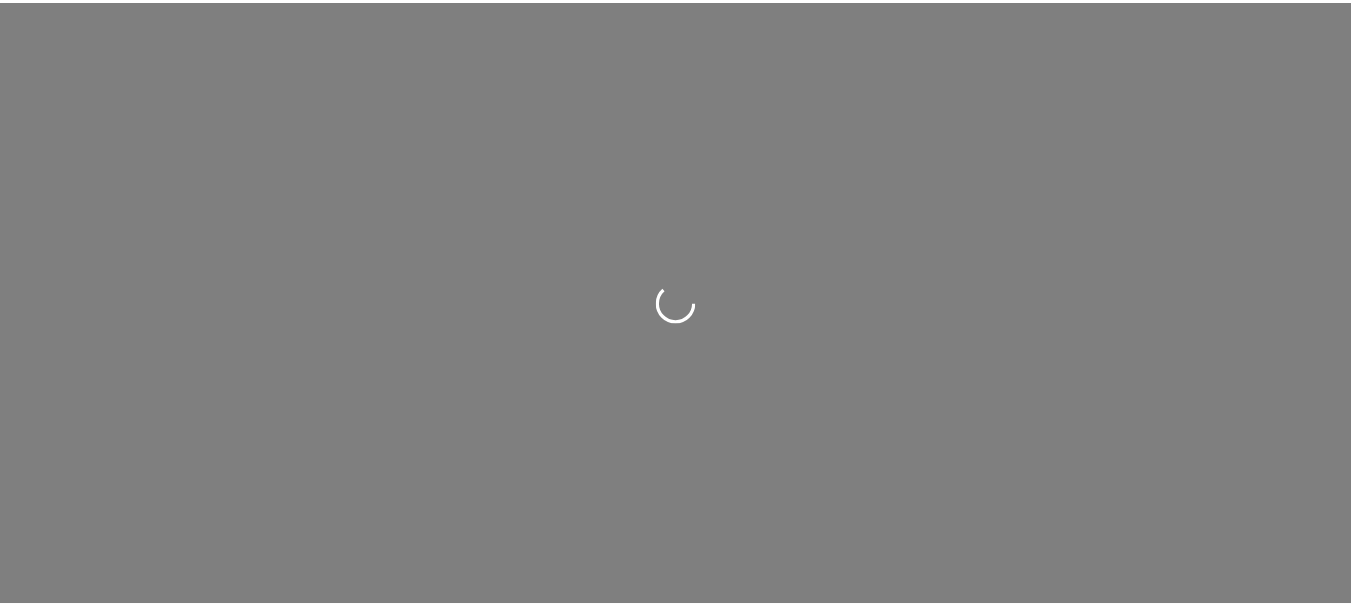 scroll, scrollTop: 0, scrollLeft: 0, axis: both 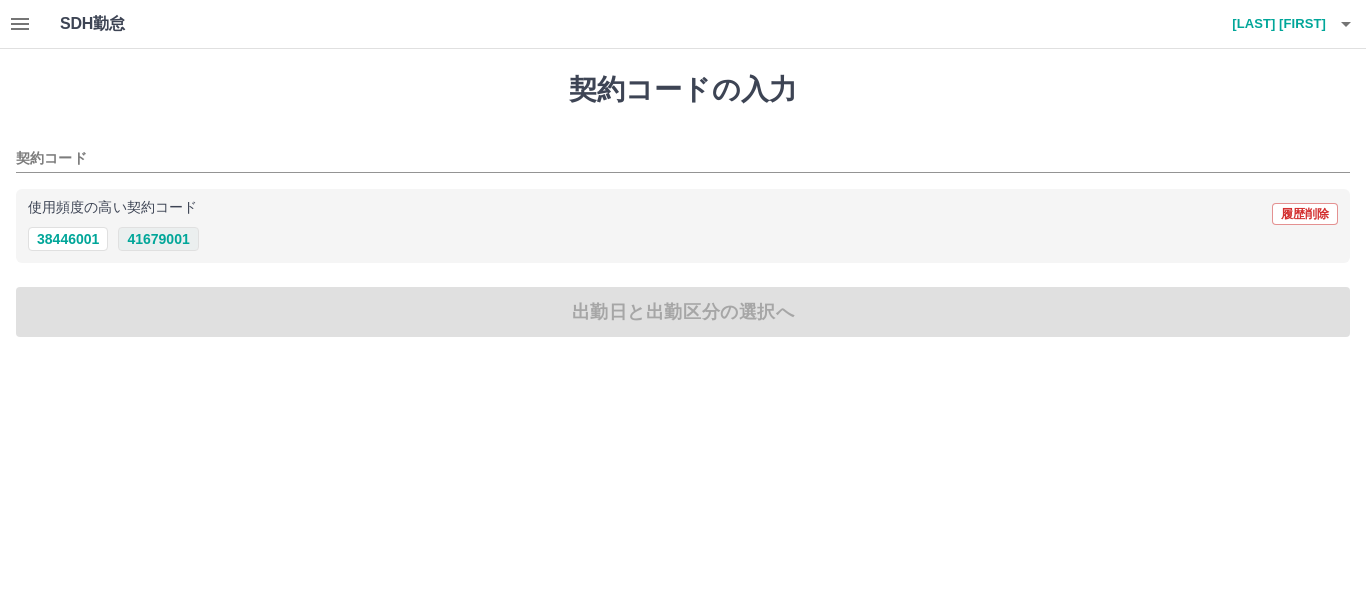 click on "41679001" at bounding box center [158, 239] 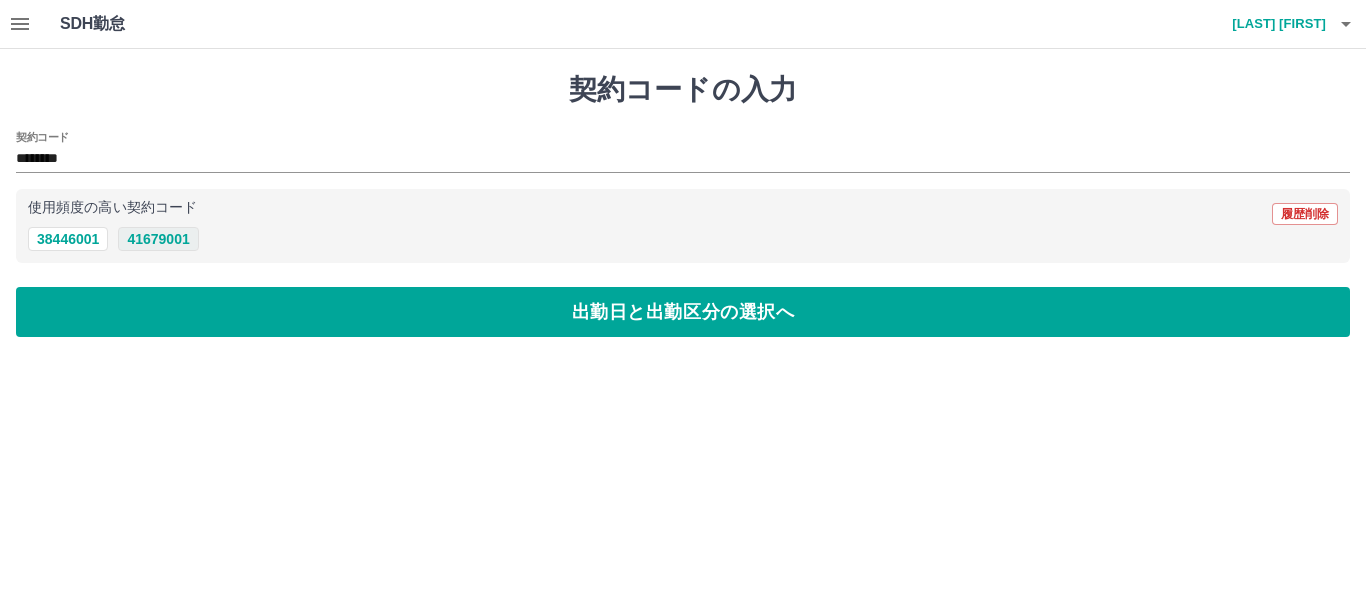 type on "********" 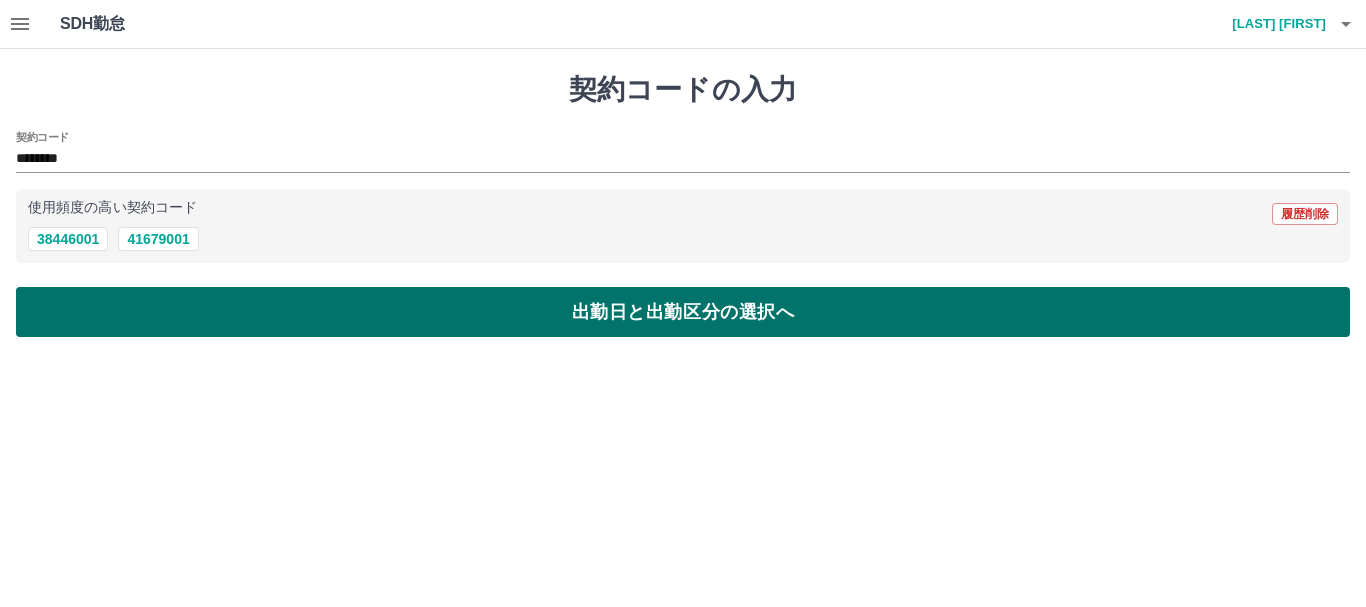 click on "出勤日と出勤区分の選択へ" at bounding box center (683, 312) 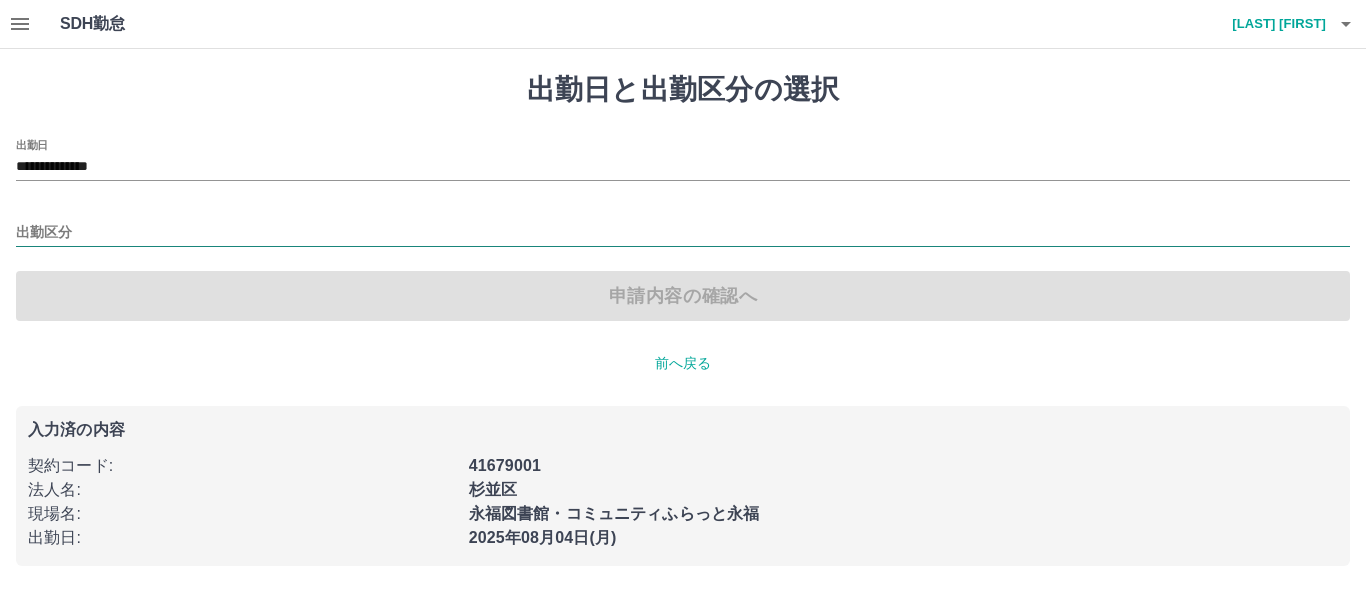 click on "出勤区分" at bounding box center (683, 233) 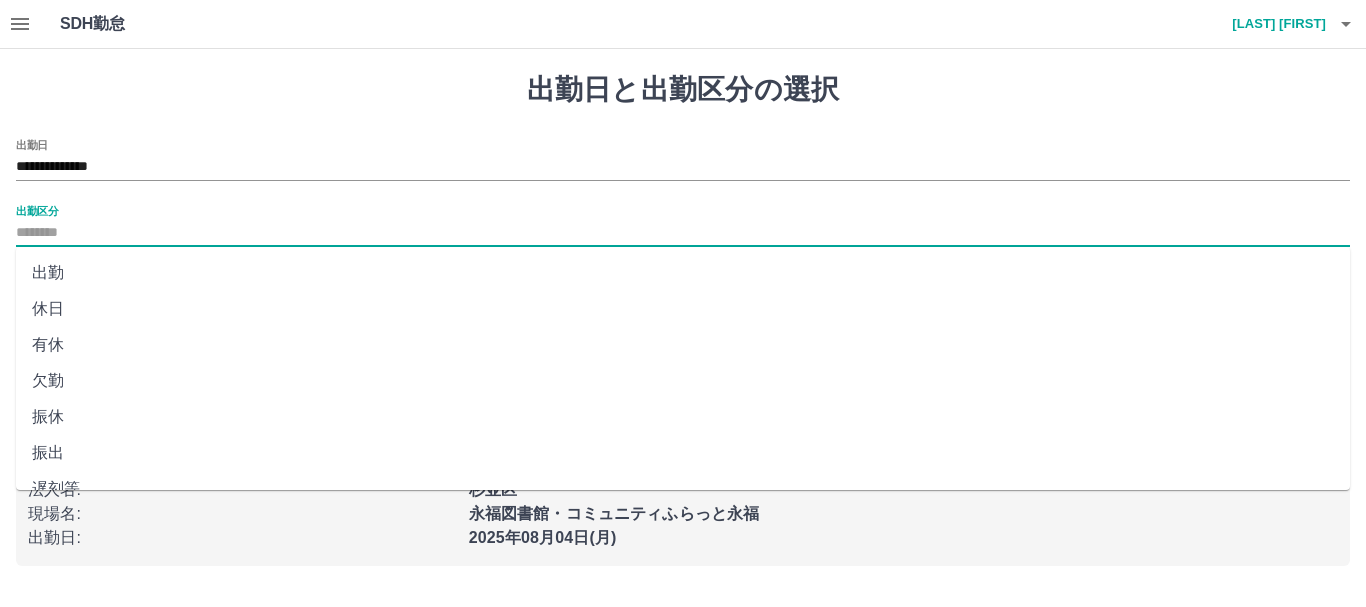 click on "出勤" at bounding box center [683, 273] 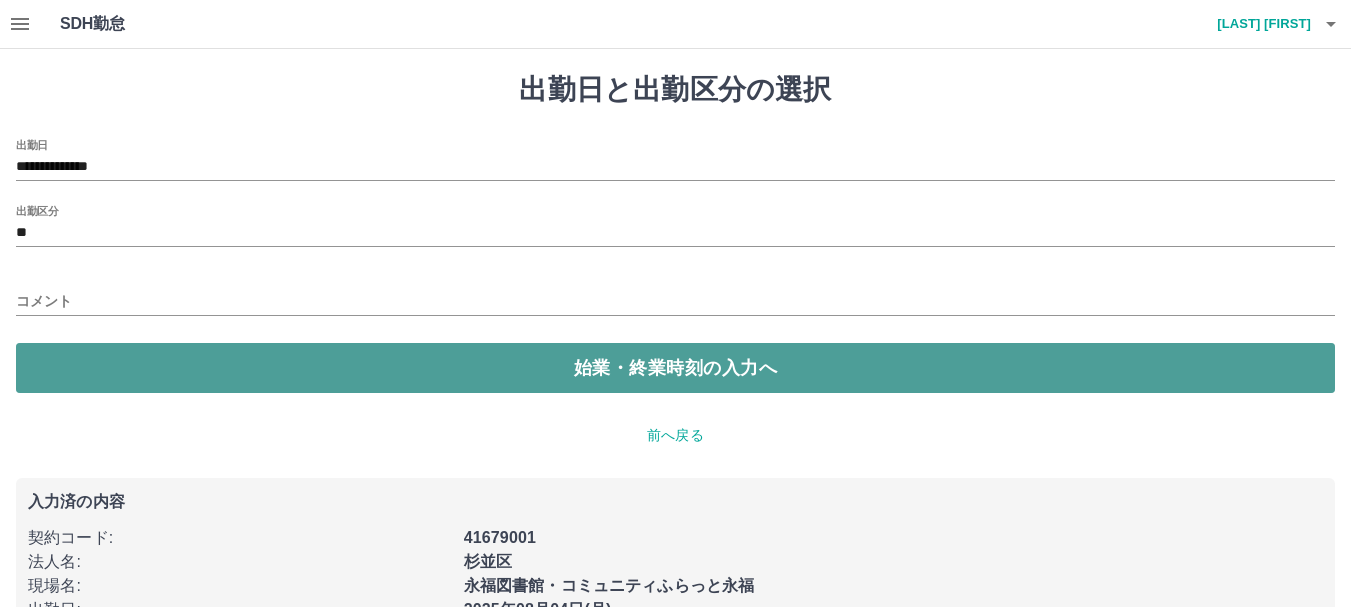 click on "始業・終業時刻の入力へ" at bounding box center (675, 368) 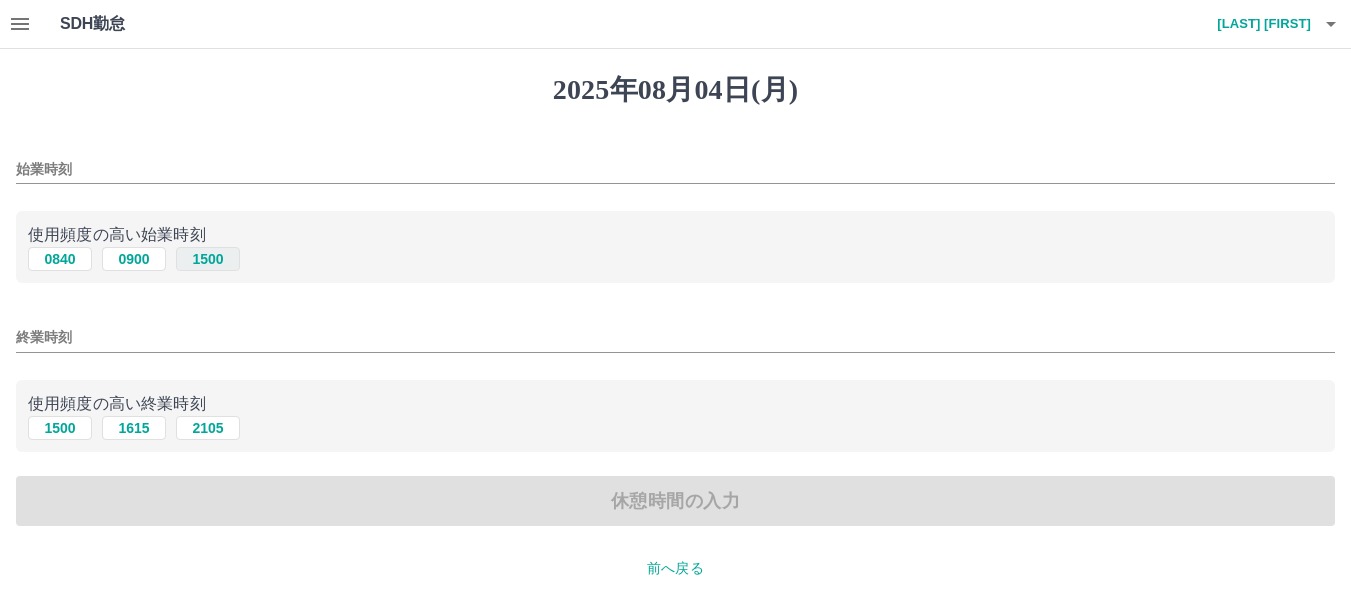 click on "1500" at bounding box center (208, 259) 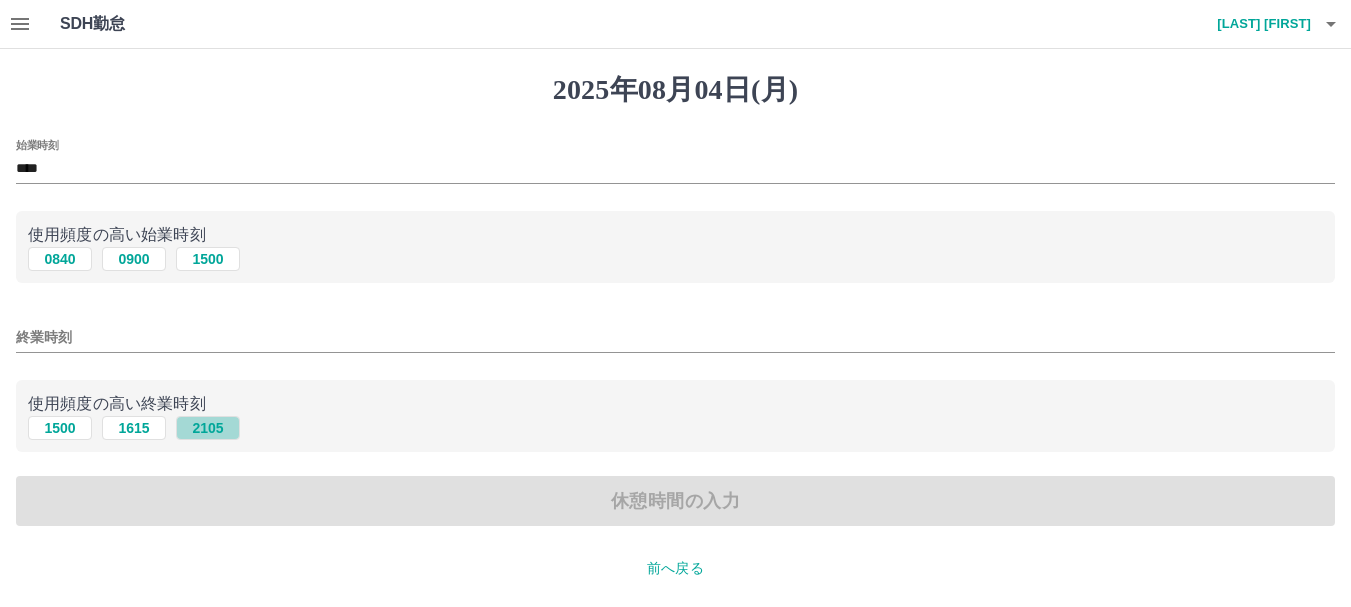 click on "2105" at bounding box center (208, 428) 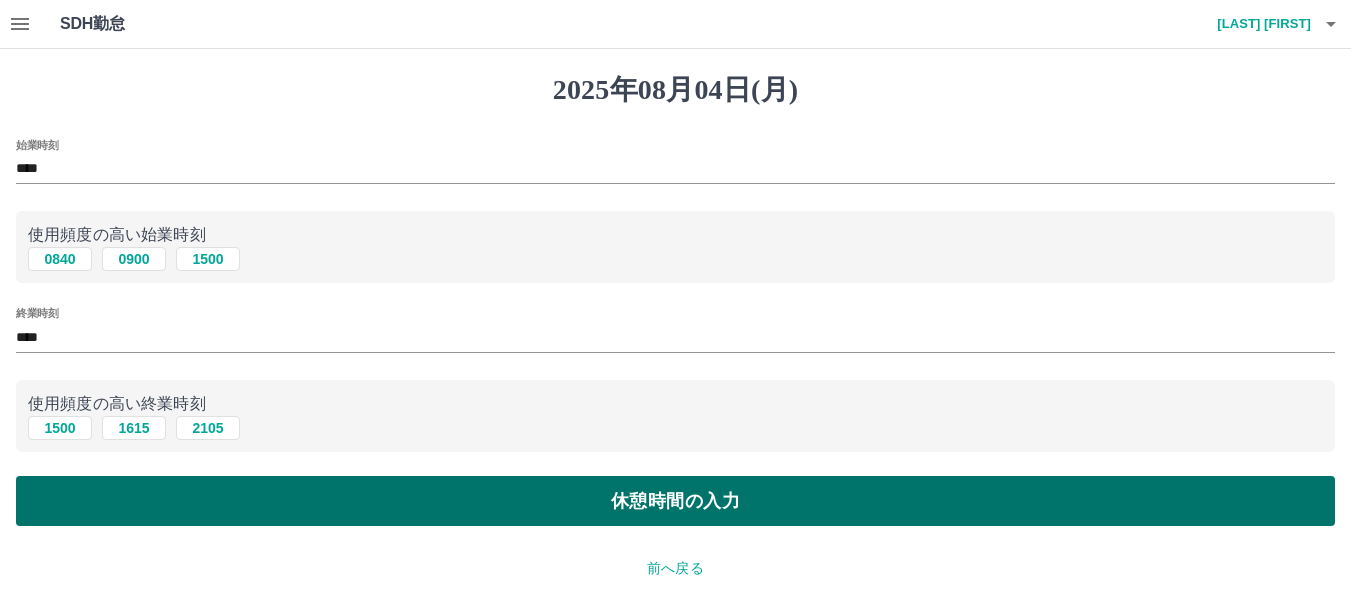 click on "休憩時間の入力" at bounding box center [675, 501] 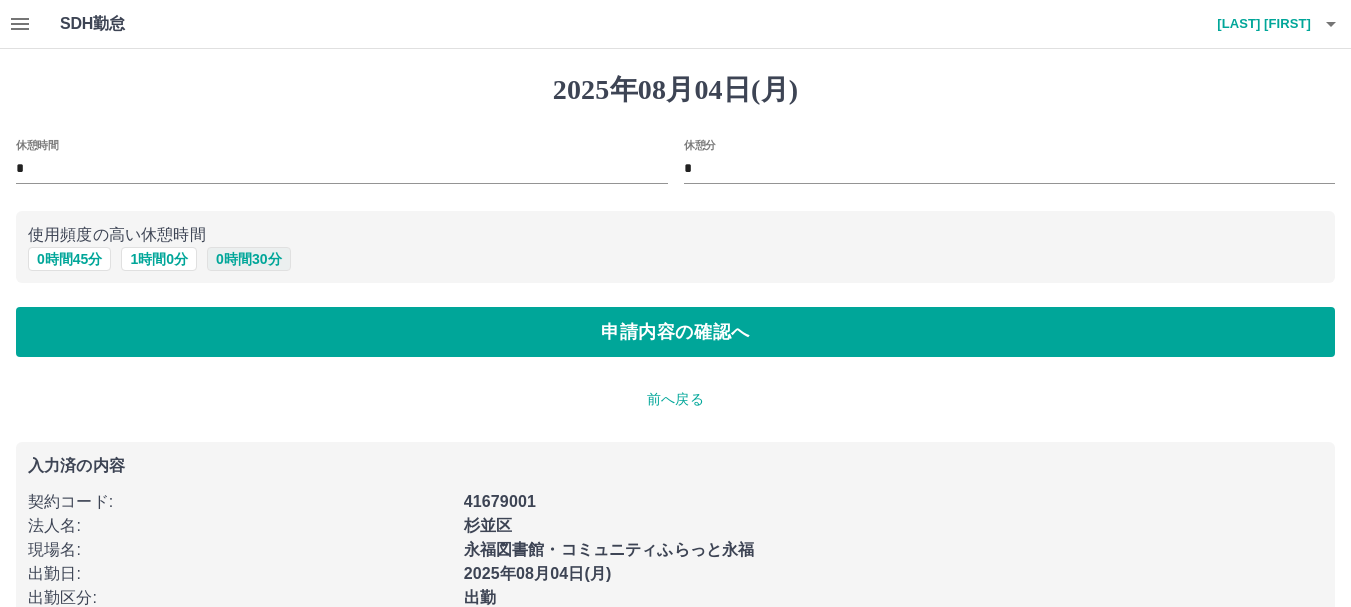 click on "0 時間 30 分" at bounding box center [248, 259] 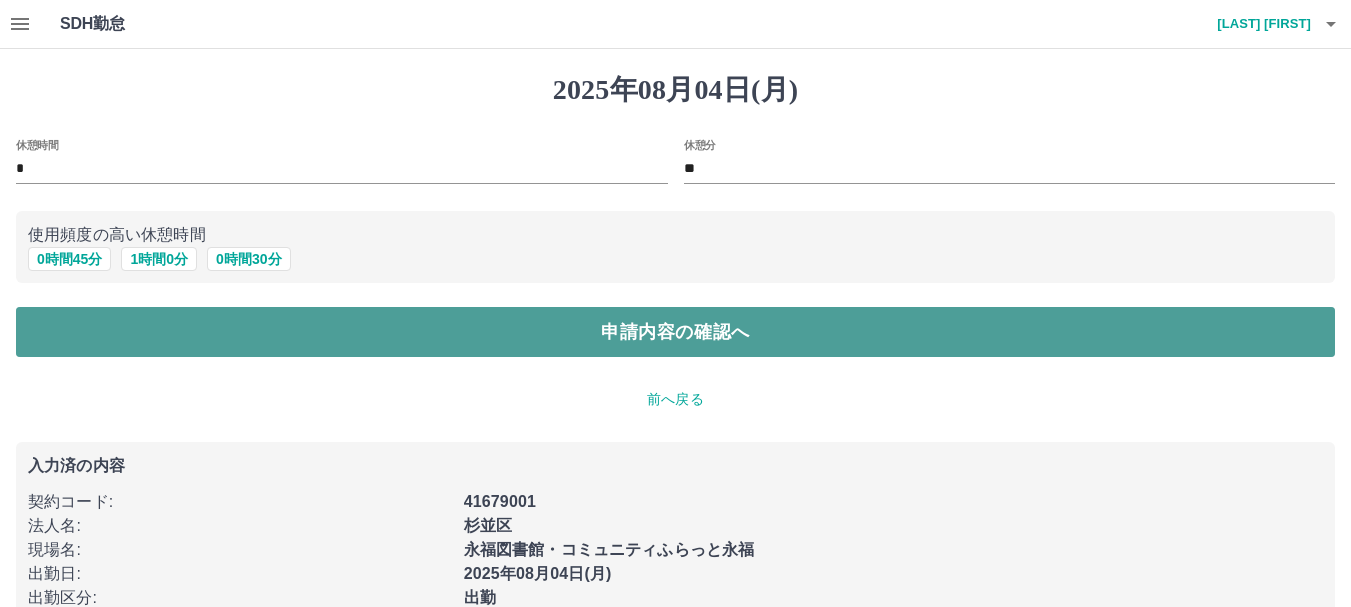 click on "申請内容の確認へ" at bounding box center [675, 332] 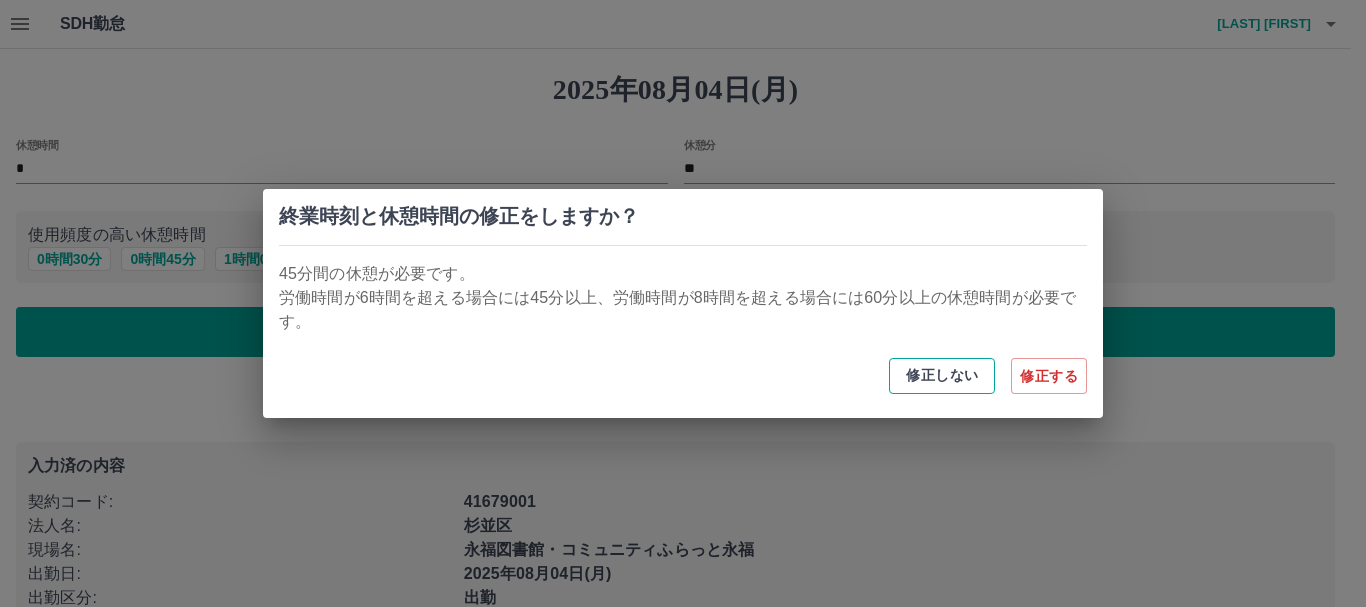 click on "修正しない" at bounding box center [942, 376] 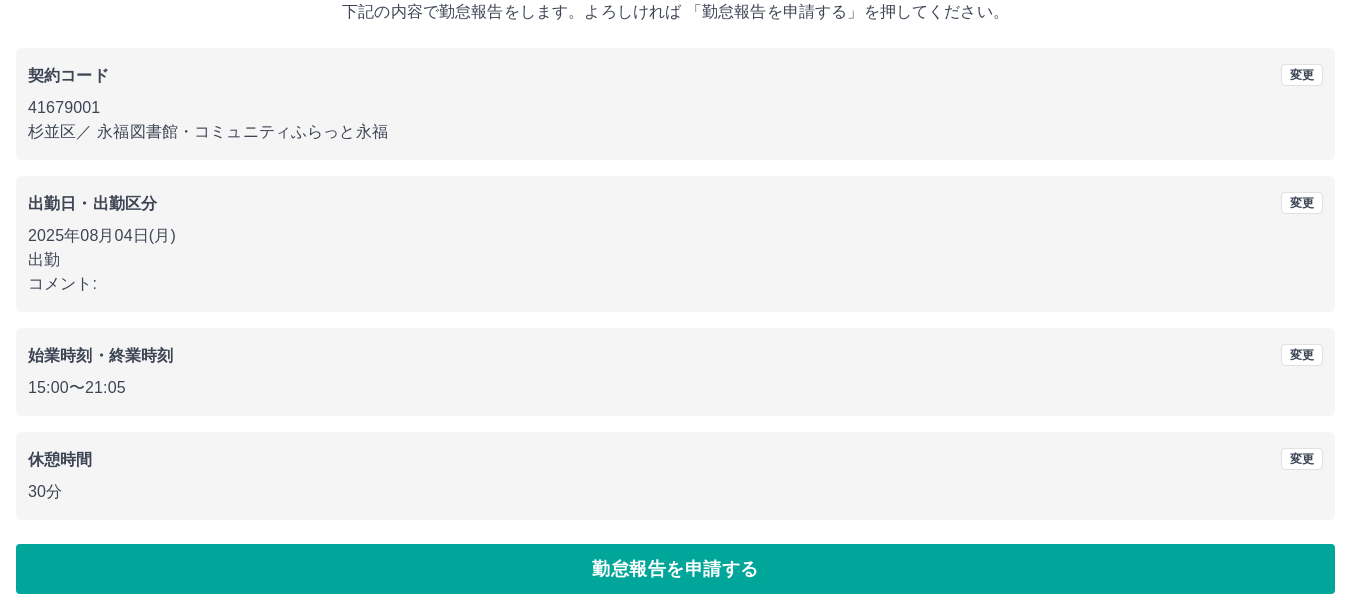scroll, scrollTop: 142, scrollLeft: 0, axis: vertical 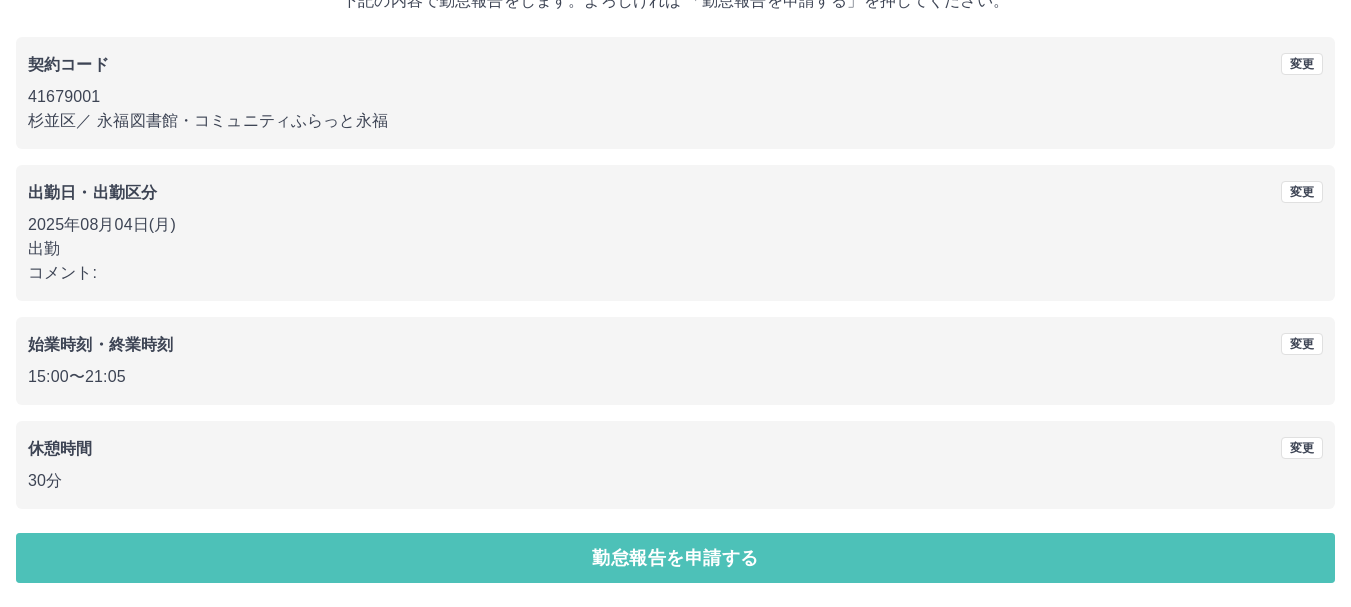 click on "勤怠報告を申請する" at bounding box center [675, 558] 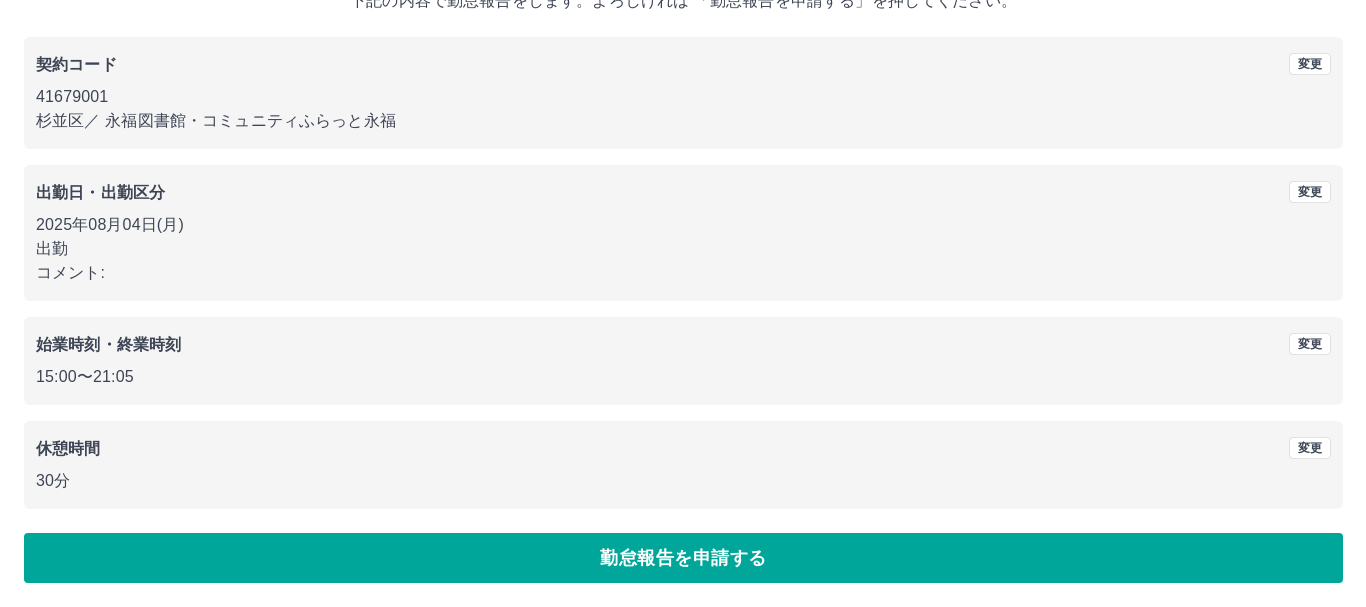 scroll, scrollTop: 0, scrollLeft: 0, axis: both 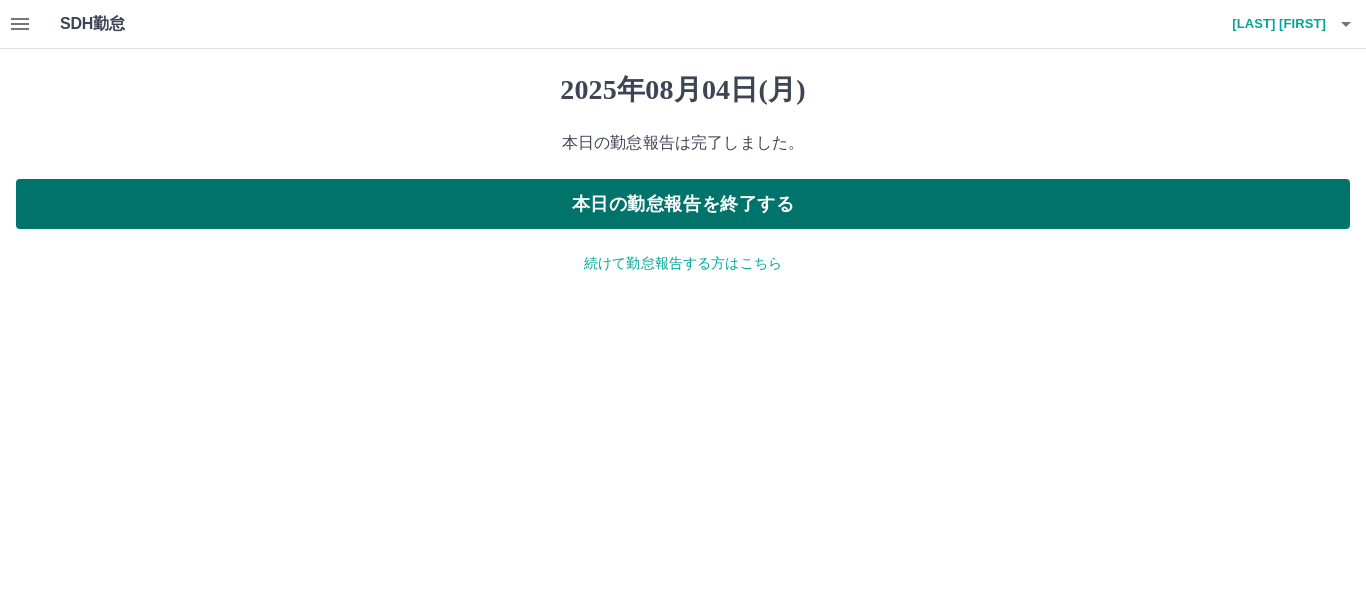 click on "本日の勤怠報告を終了する" at bounding box center (683, 204) 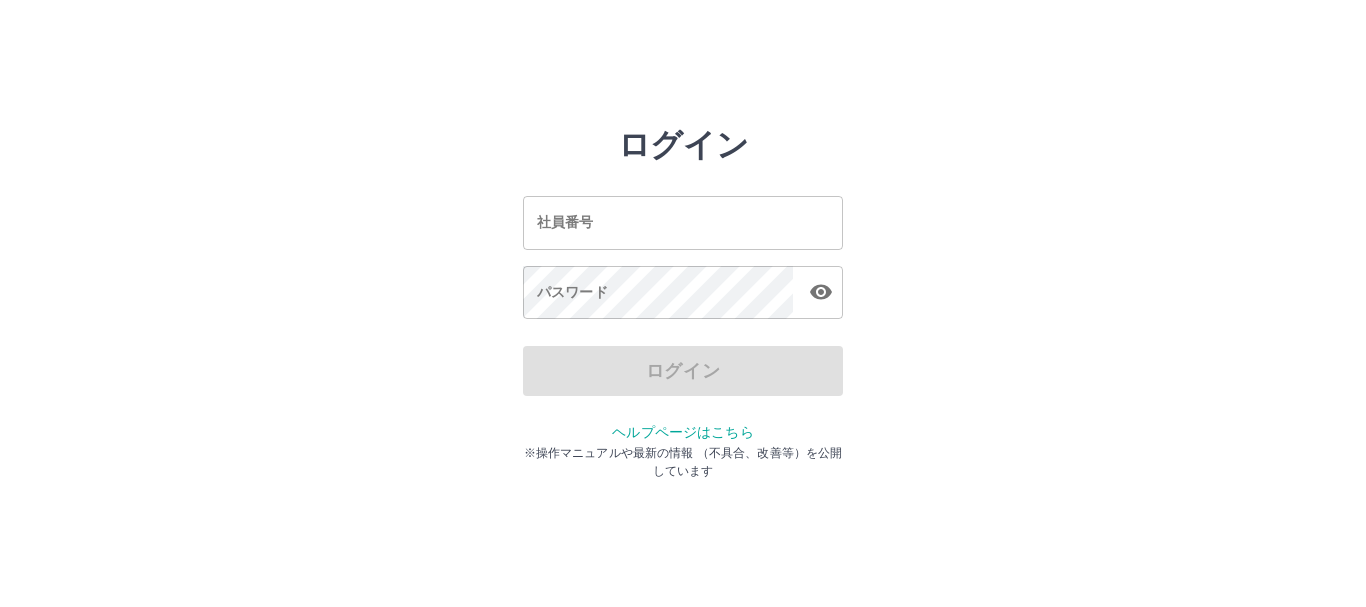 scroll, scrollTop: 0, scrollLeft: 0, axis: both 